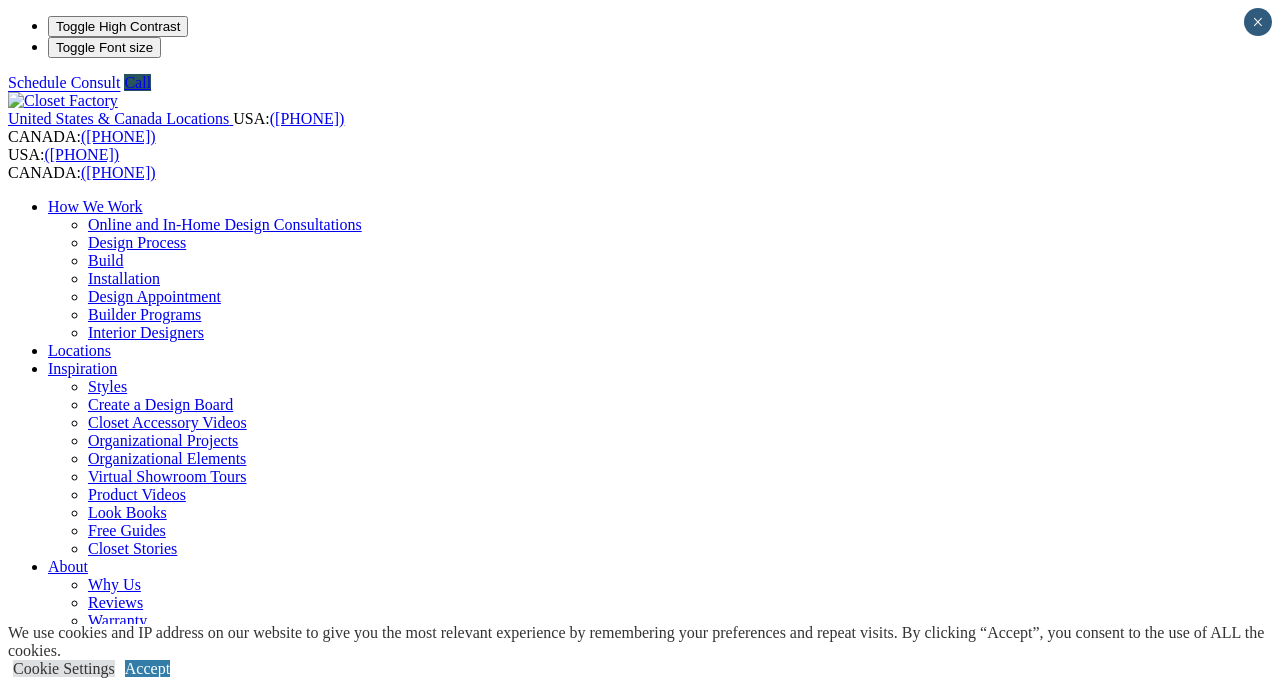 scroll, scrollTop: 0, scrollLeft: 0, axis: both 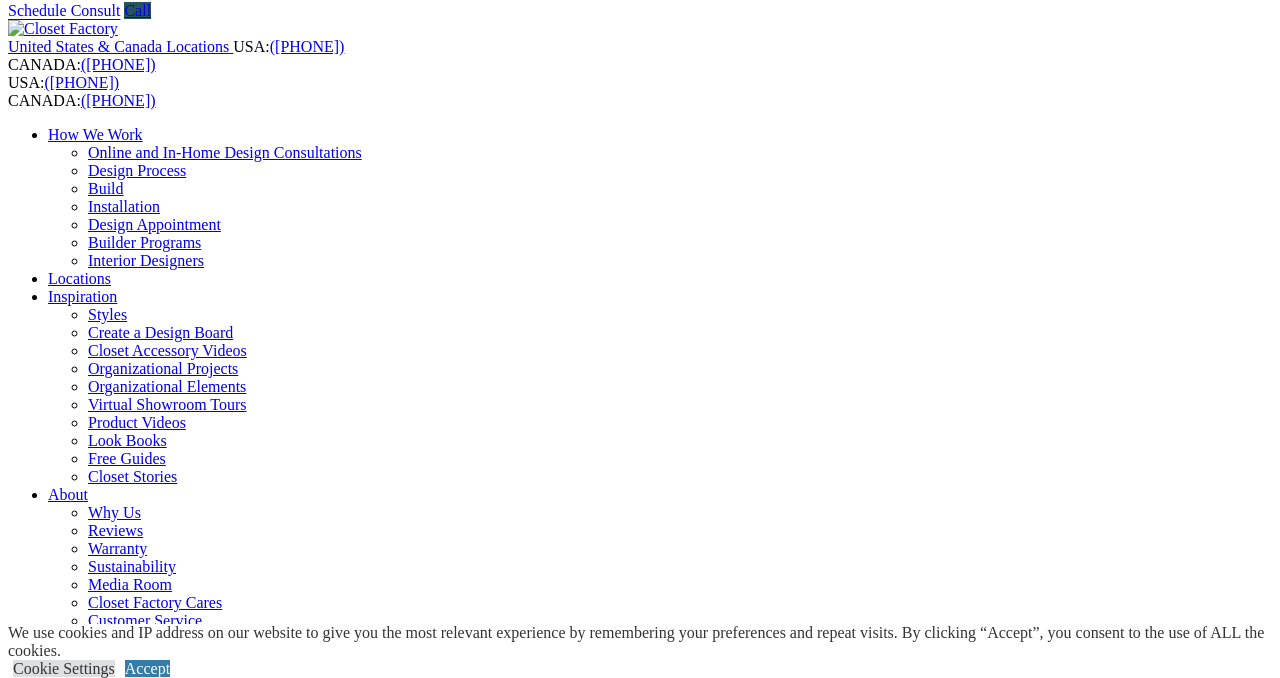 click on "CLOSE (X)" at bounding box center (46, 1781) 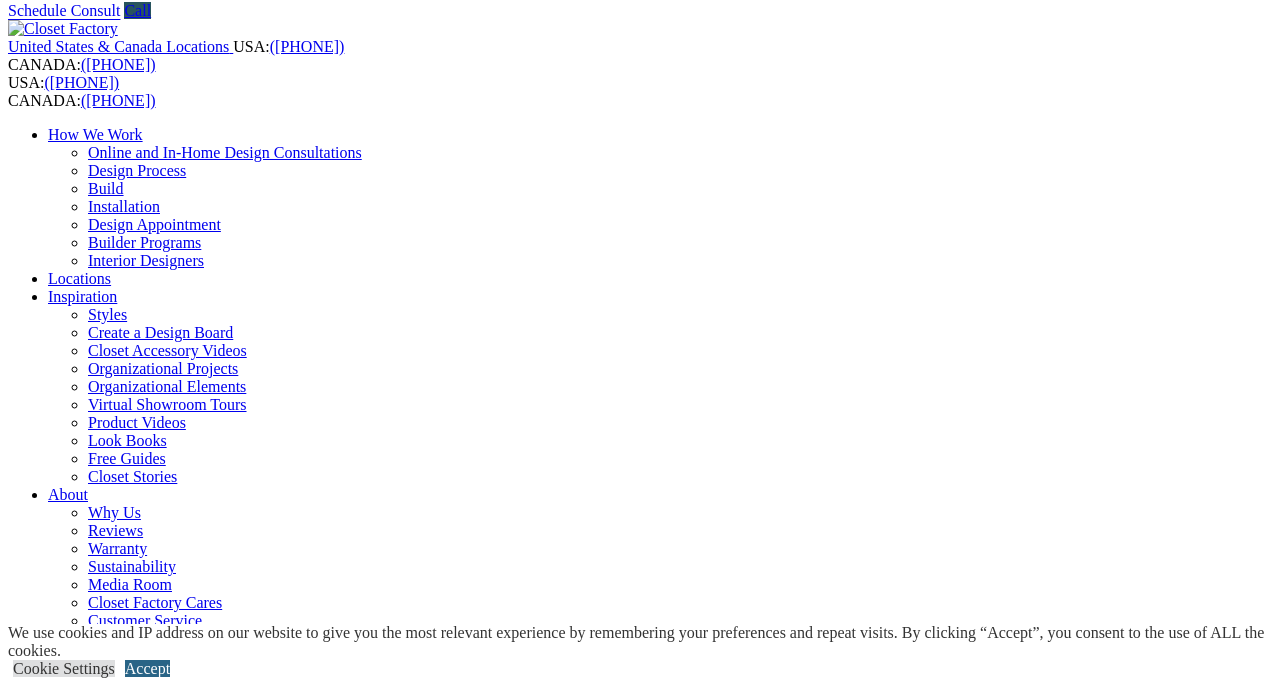 click on "Accept" at bounding box center [147, 668] 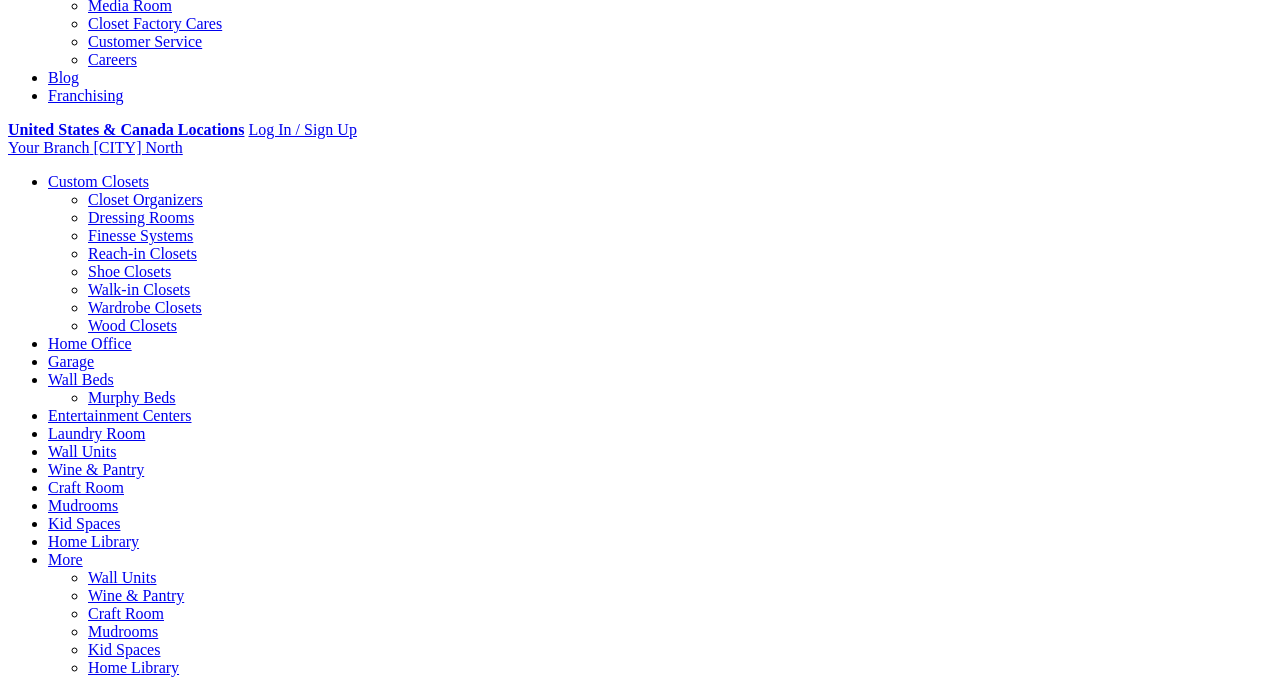 scroll, scrollTop: 649, scrollLeft: 0, axis: vertical 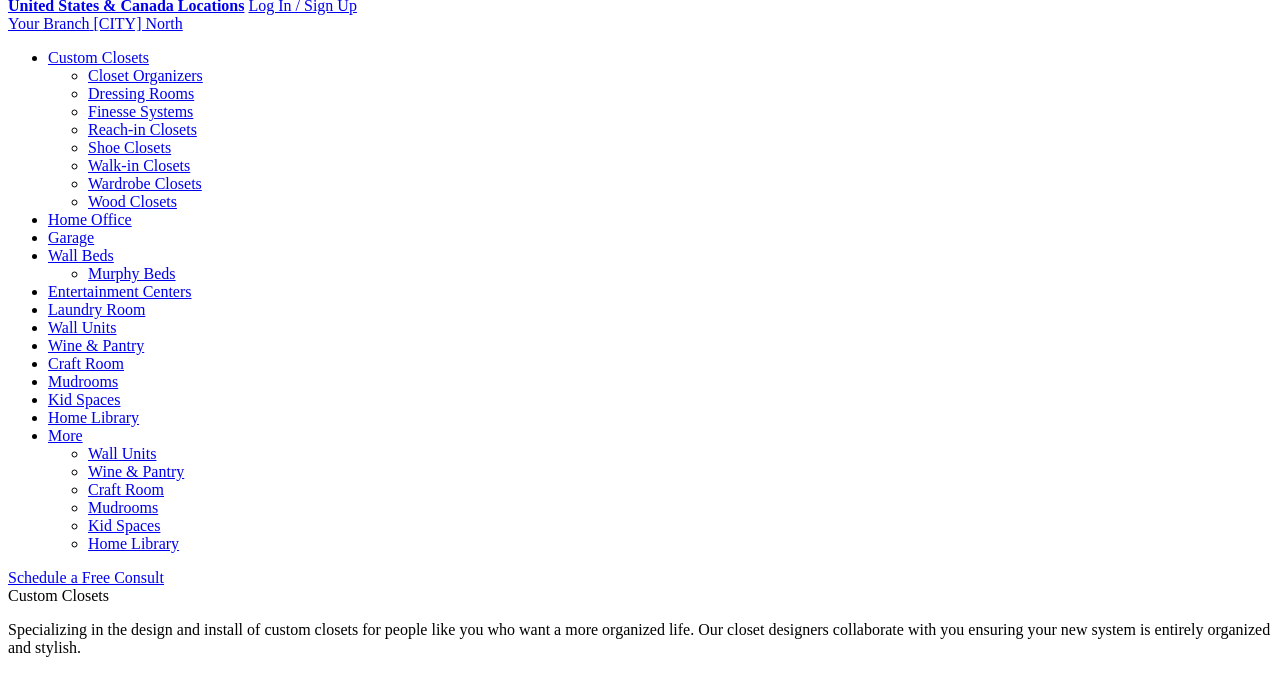 click on "Reach-in Closets" at bounding box center [142, 129] 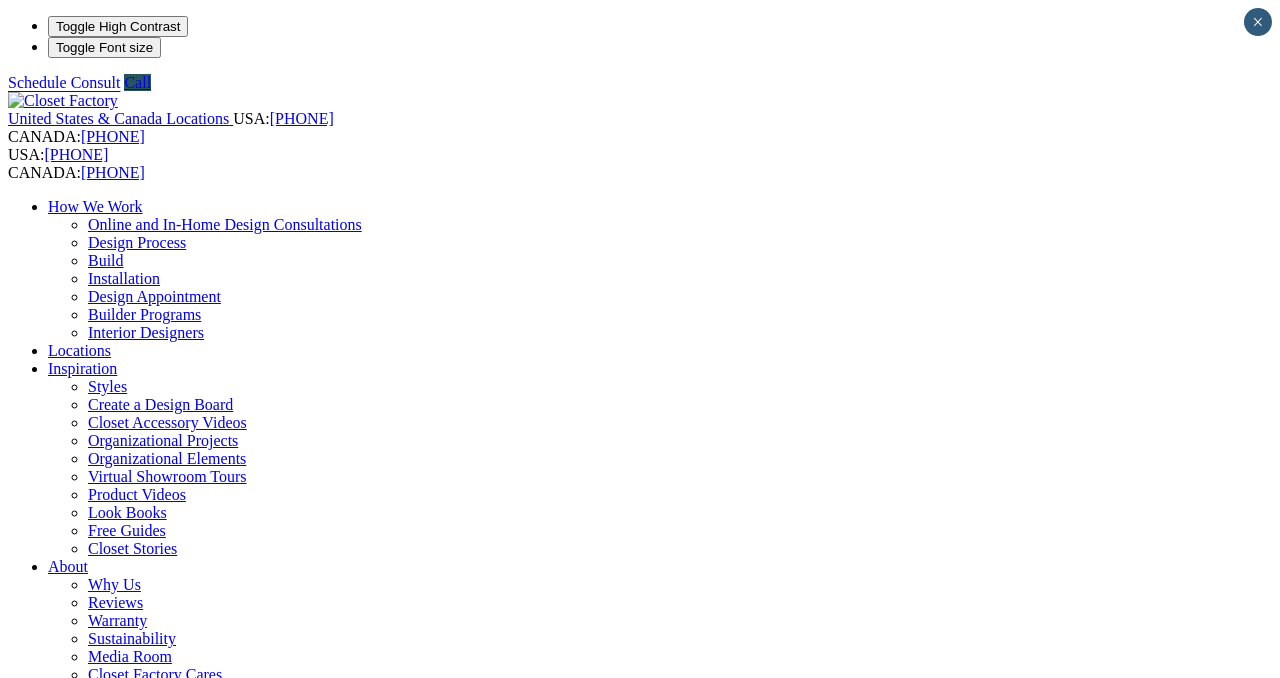 scroll, scrollTop: 0, scrollLeft: 0, axis: both 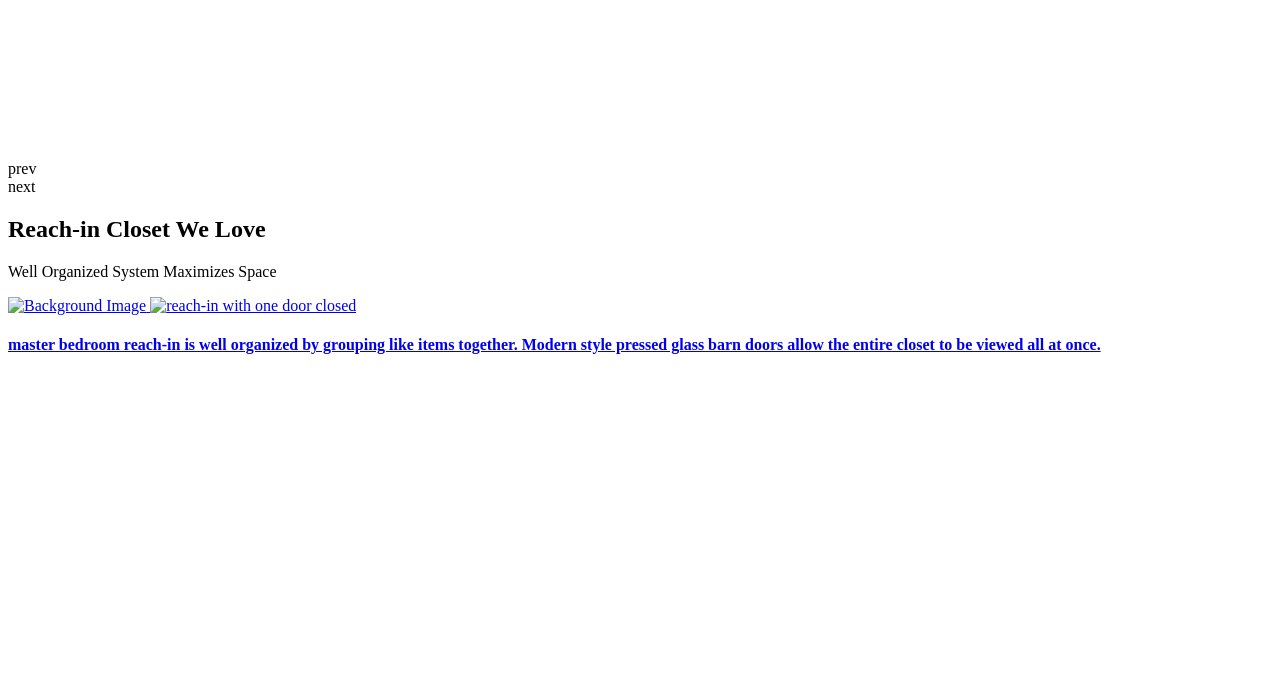 click at bounding box center [131, 3010] 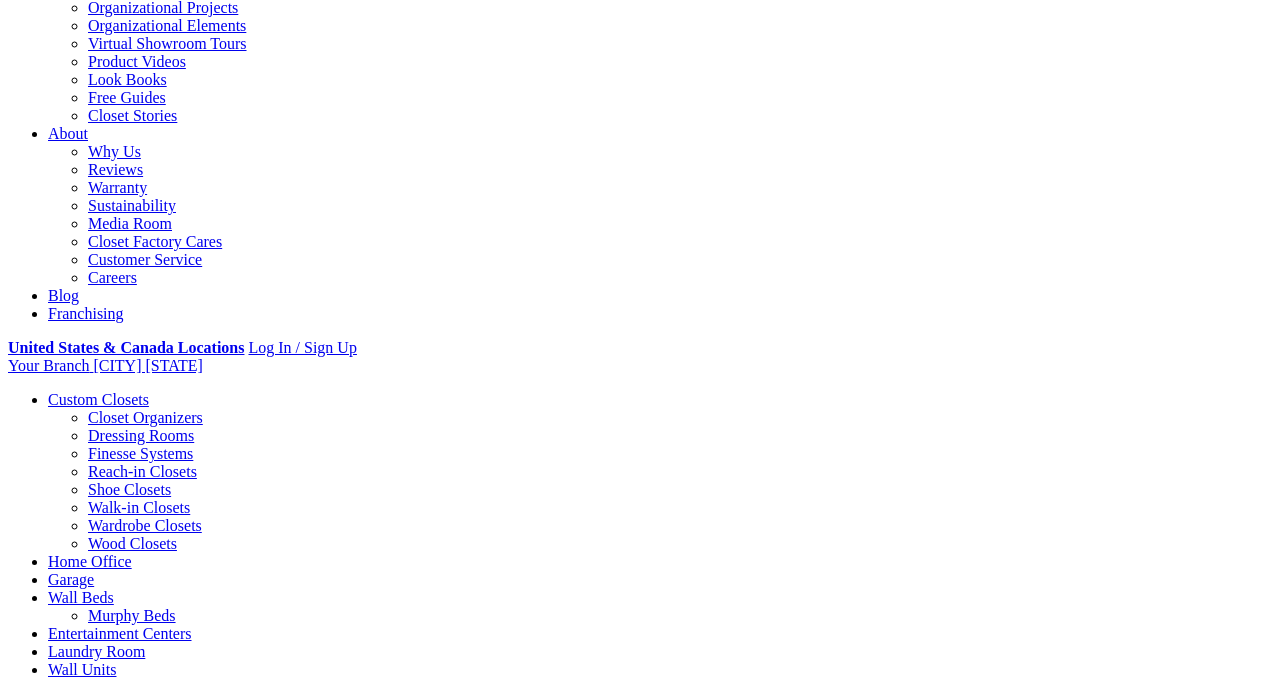 scroll, scrollTop: 455, scrollLeft: 0, axis: vertical 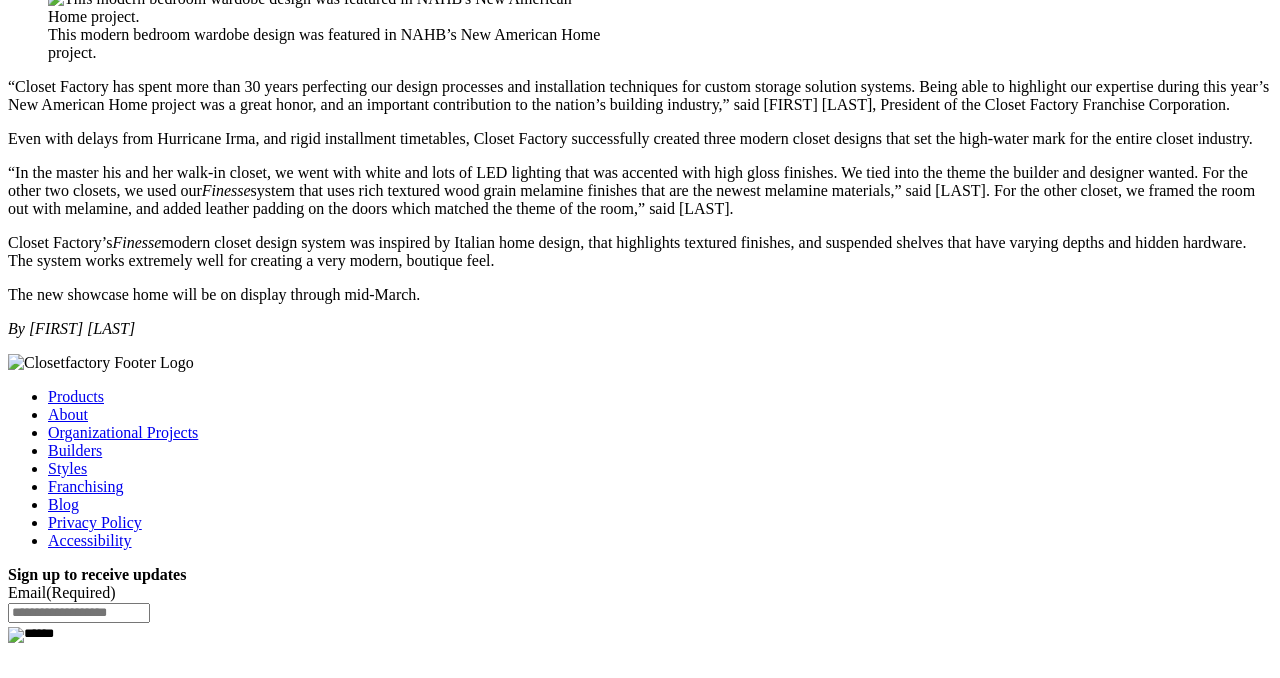 click on "Reach-in Closets" at bounding box center (142, -1308) 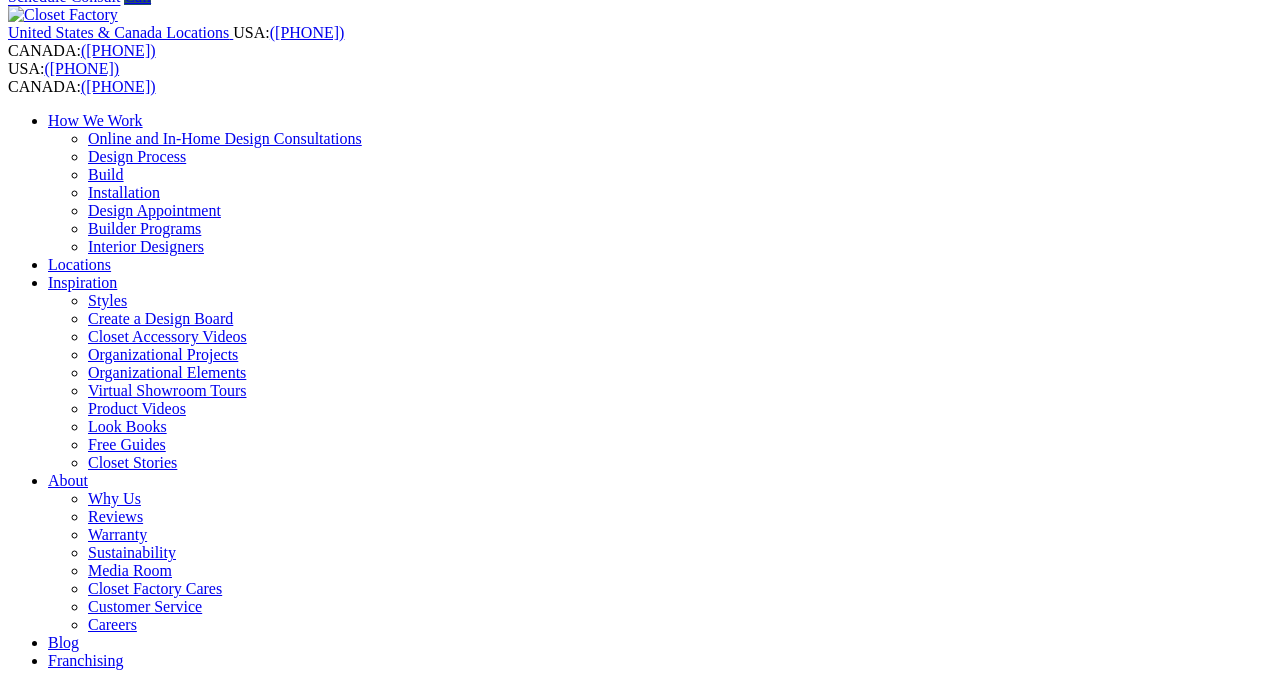 scroll, scrollTop: 0, scrollLeft: 0, axis: both 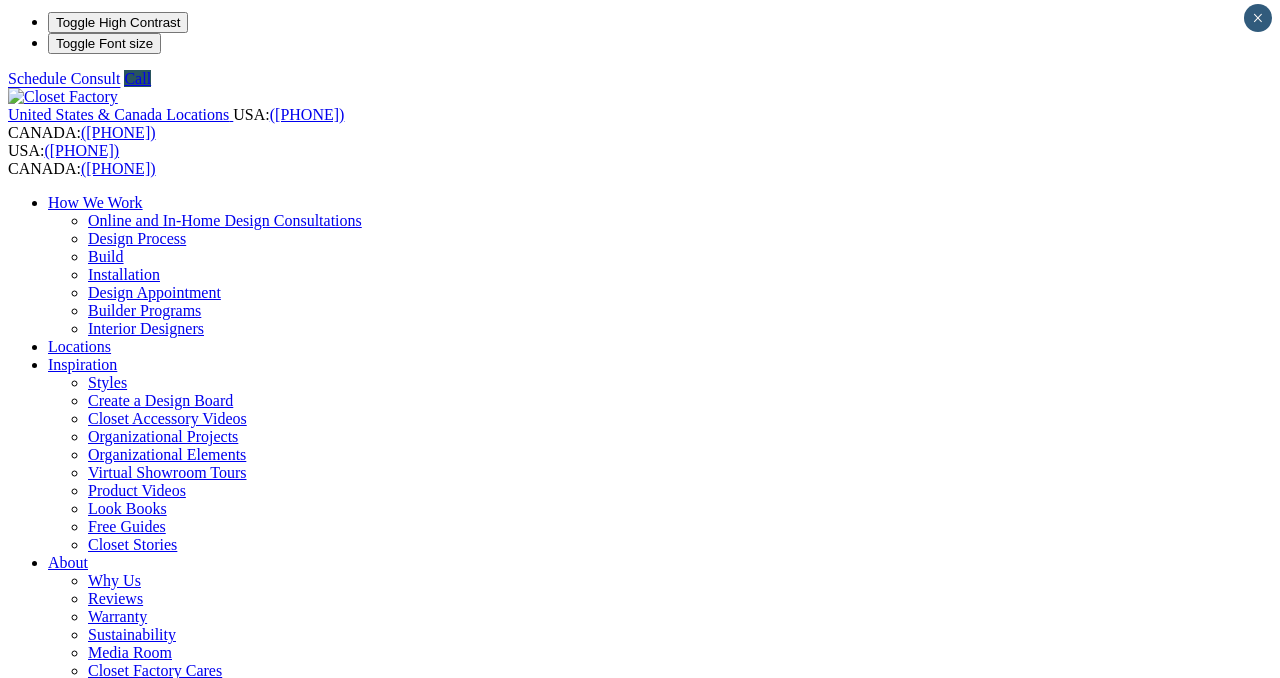 click on "Styles" at bounding box center [107, 382] 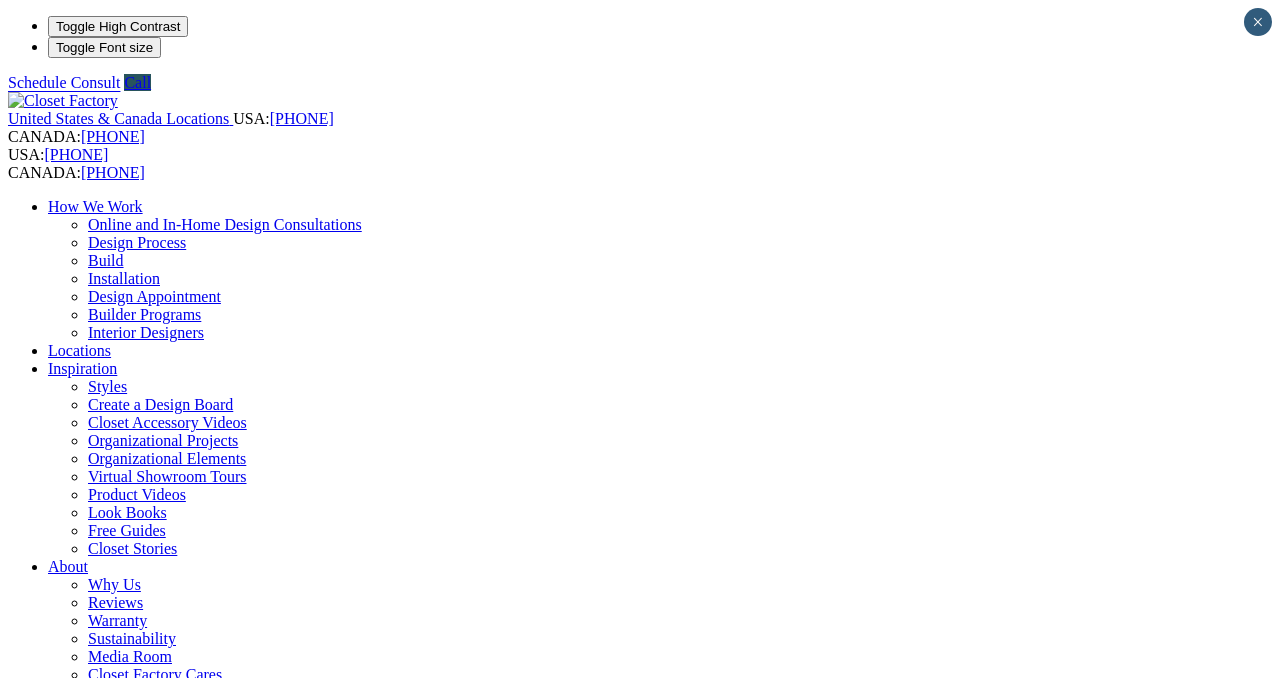 scroll, scrollTop: 0, scrollLeft: 0, axis: both 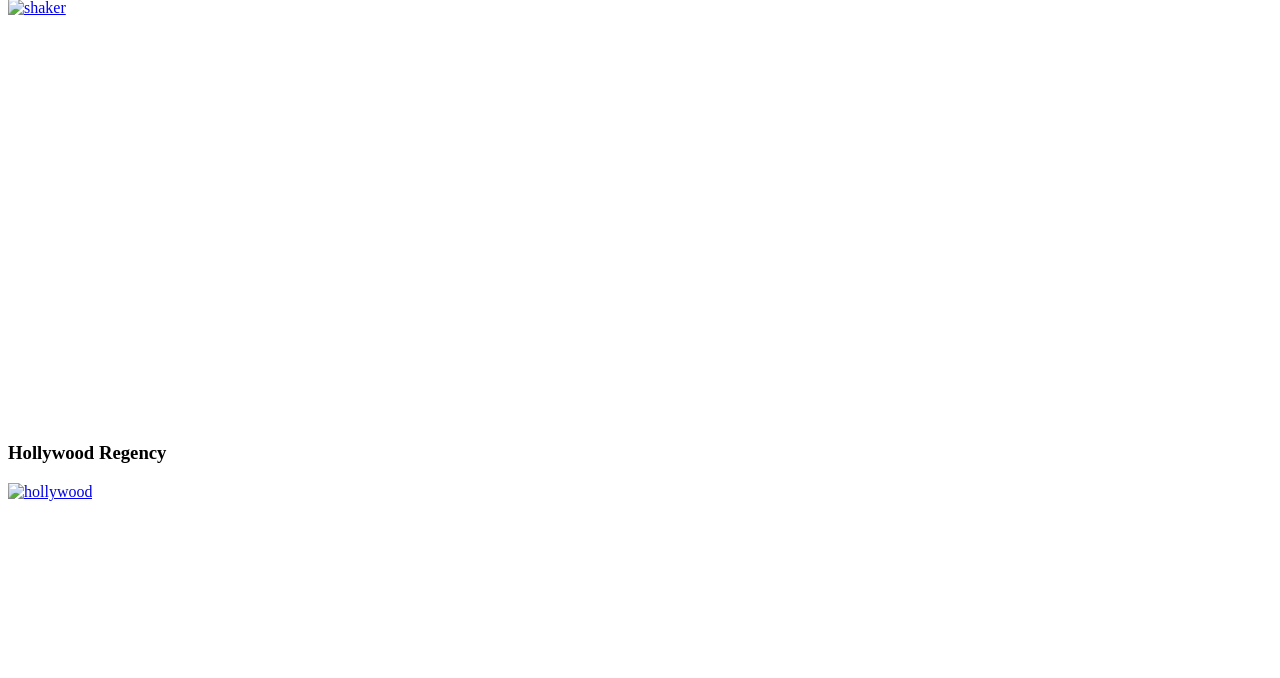 click on "Custom Closets" at bounding box center [98, 6166] 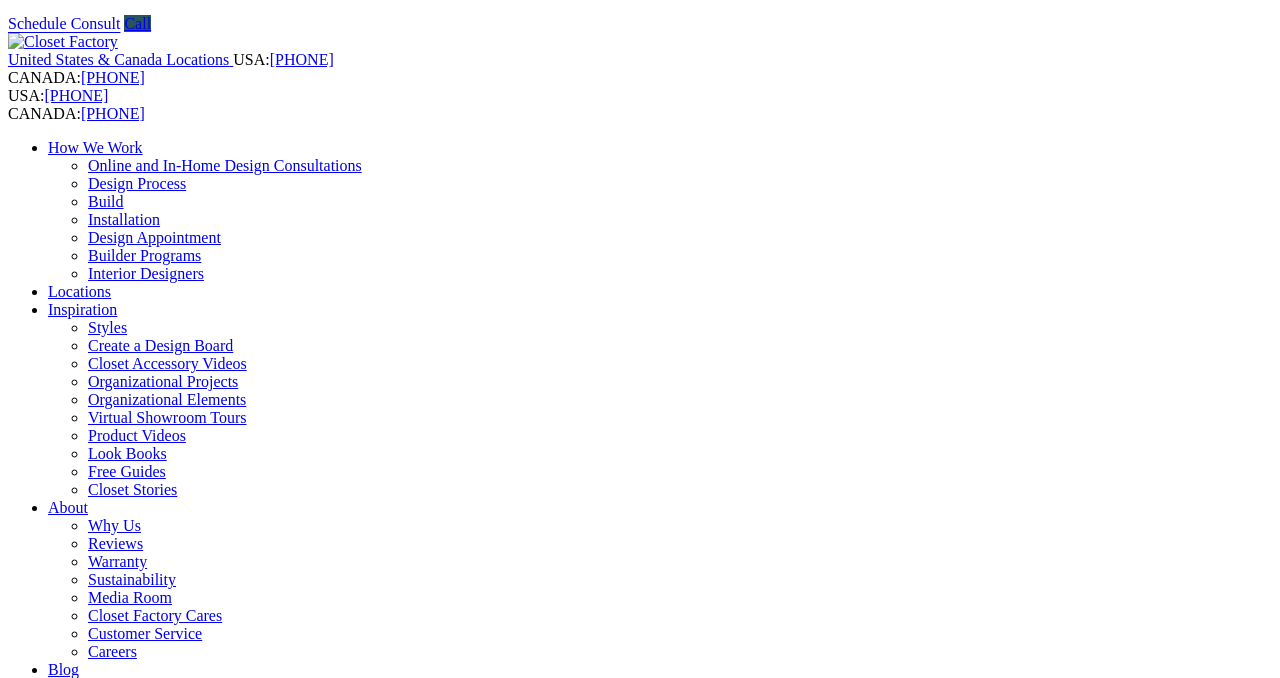 scroll, scrollTop: 59, scrollLeft: 0, axis: vertical 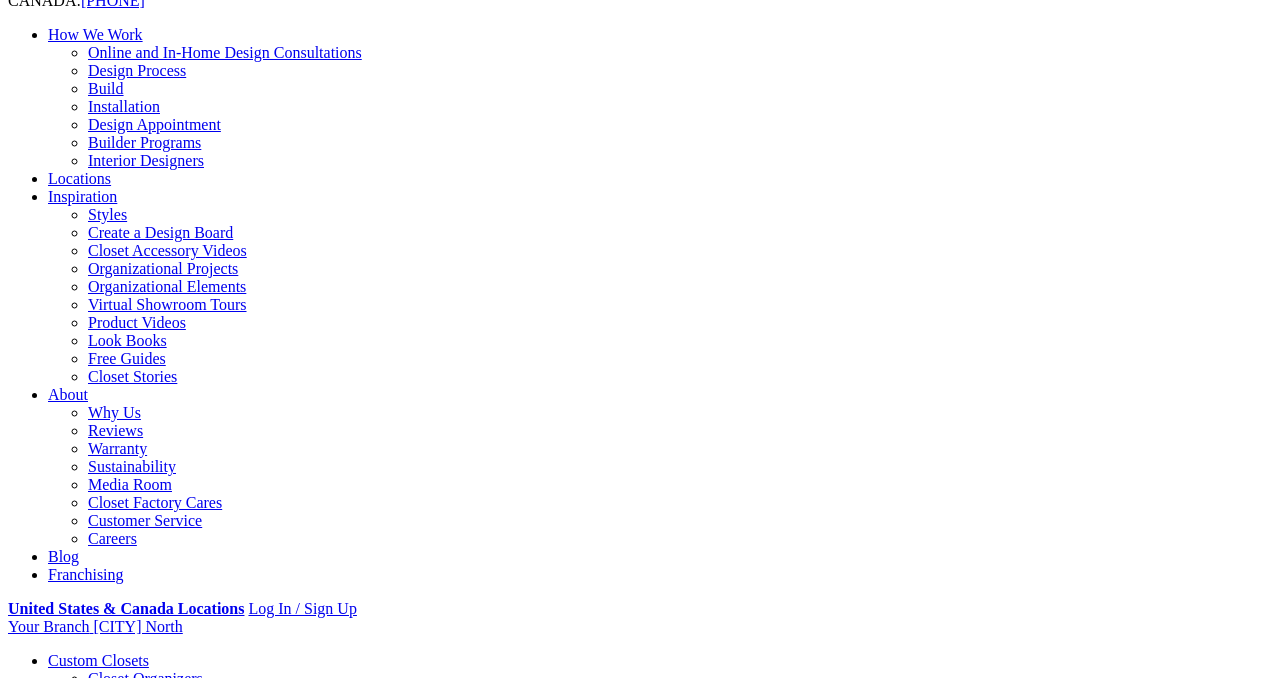 click on "Gallery" at bounding box center [111, 1922] 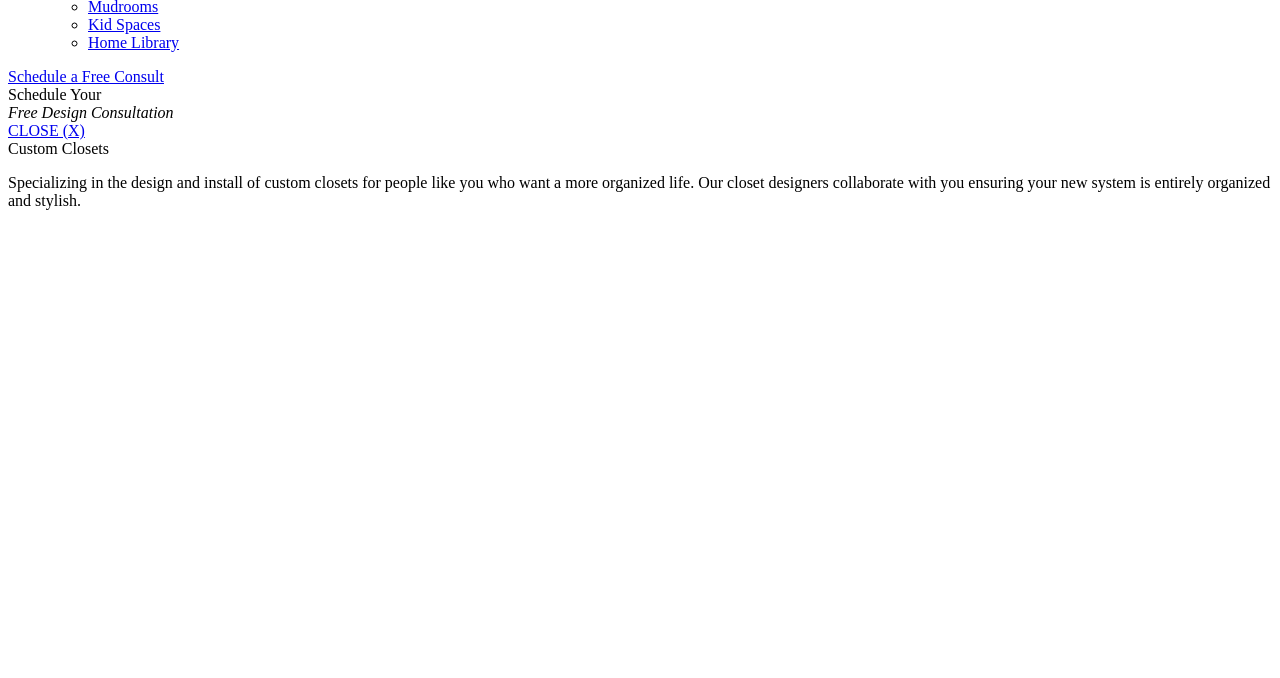 scroll, scrollTop: 1303, scrollLeft: 0, axis: vertical 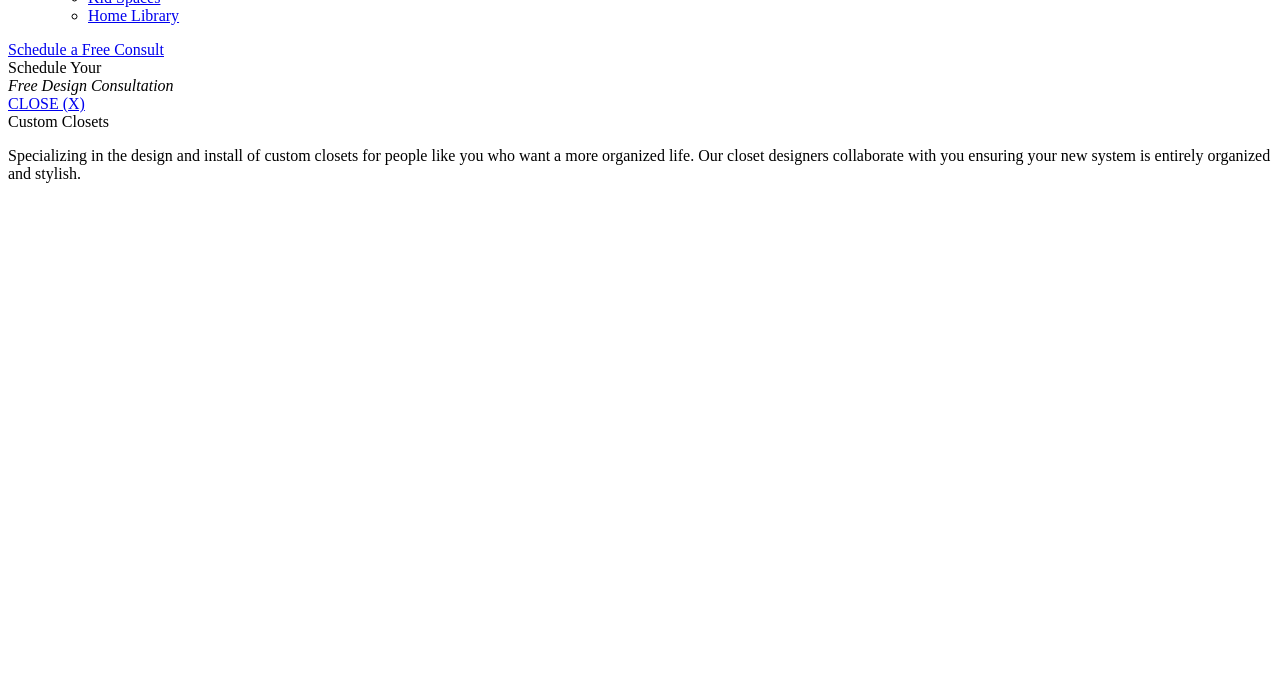 click on "Reach-In" at bounding box center (77, 2076) 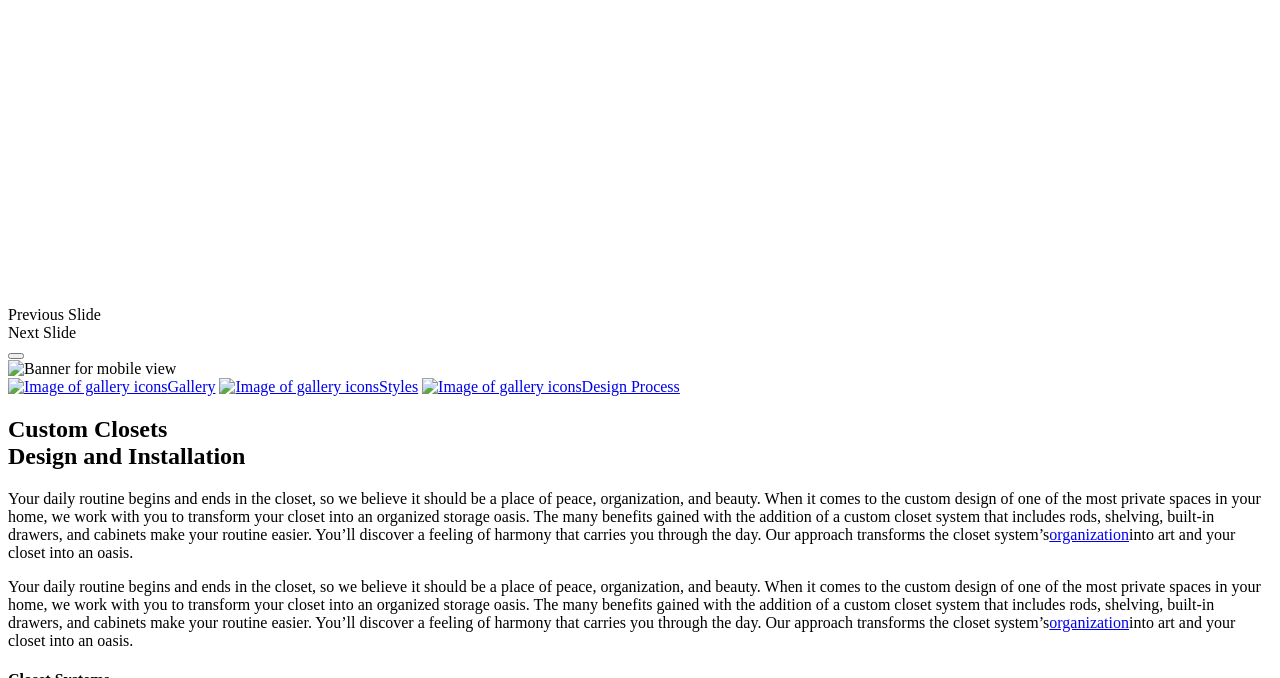 scroll, scrollTop: 1733, scrollLeft: 0, axis: vertical 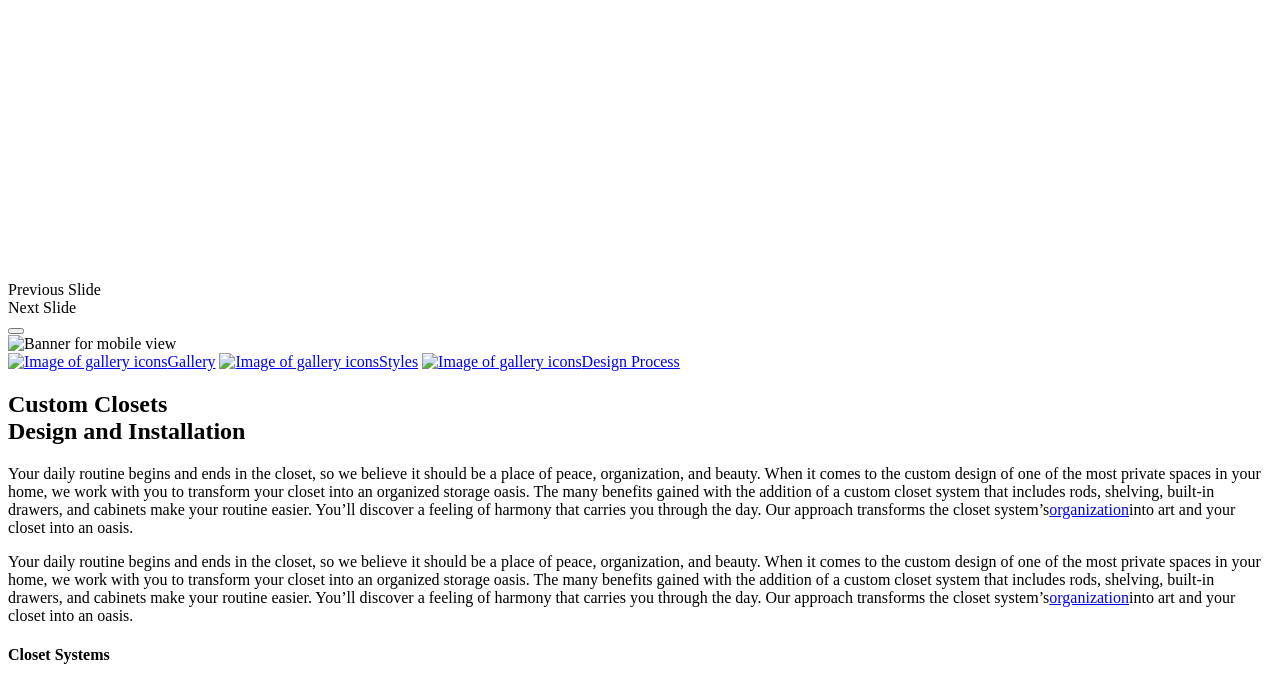 click on "Load More" at bounding box center [44, 2172] 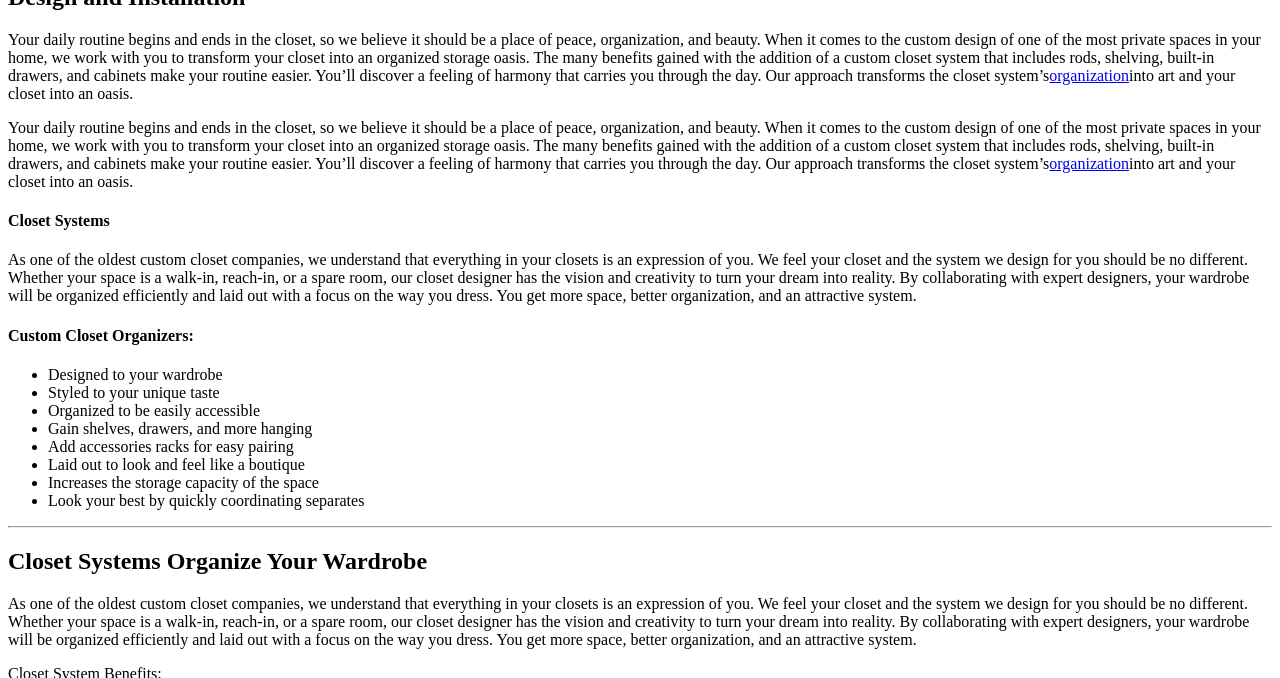 scroll, scrollTop: 2168, scrollLeft: 0, axis: vertical 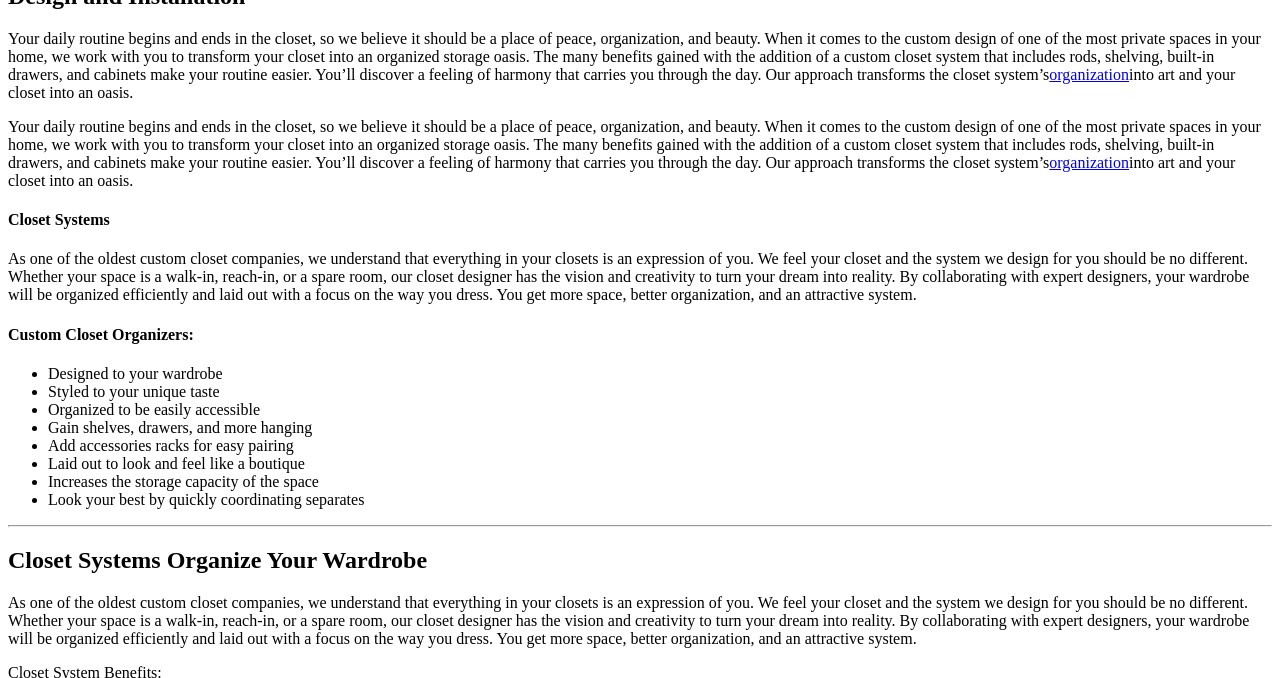 click at bounding box center (161, 2107) 